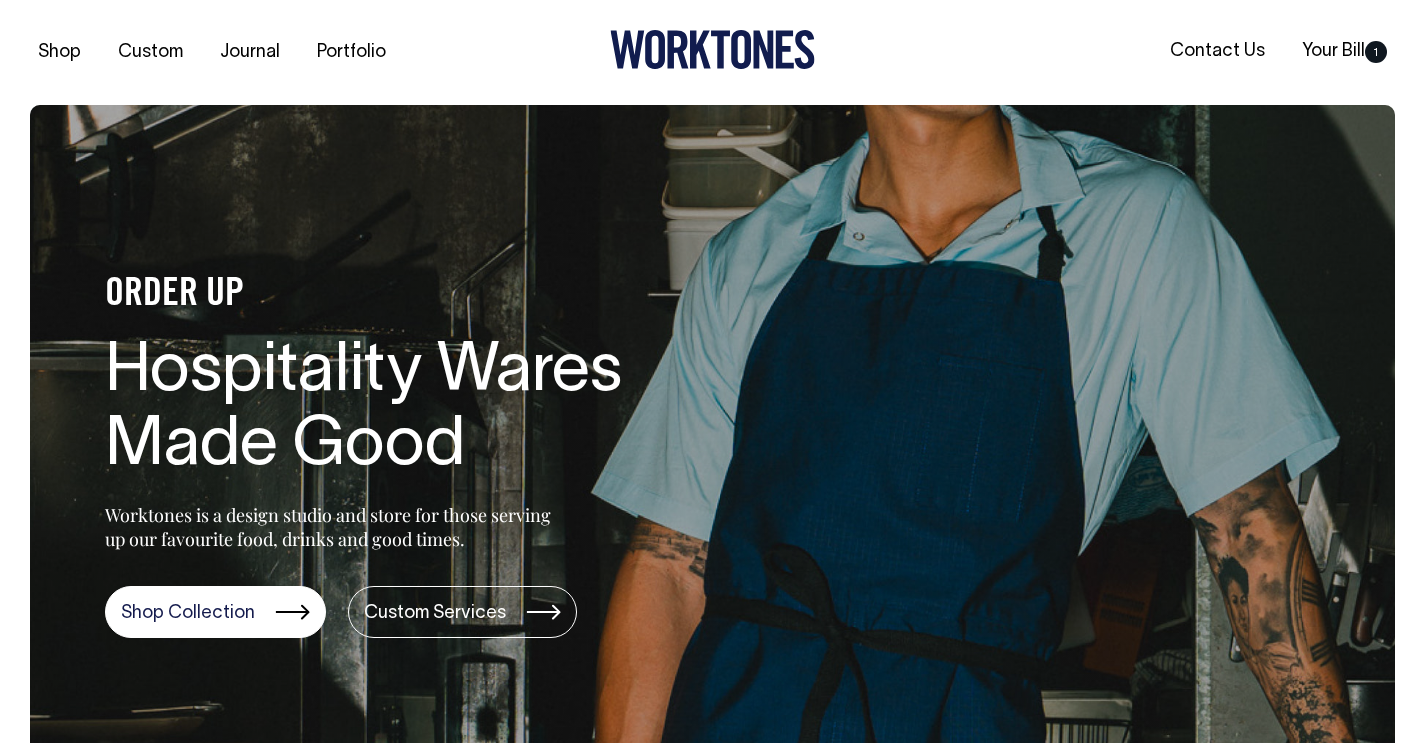 scroll, scrollTop: 0, scrollLeft: 0, axis: both 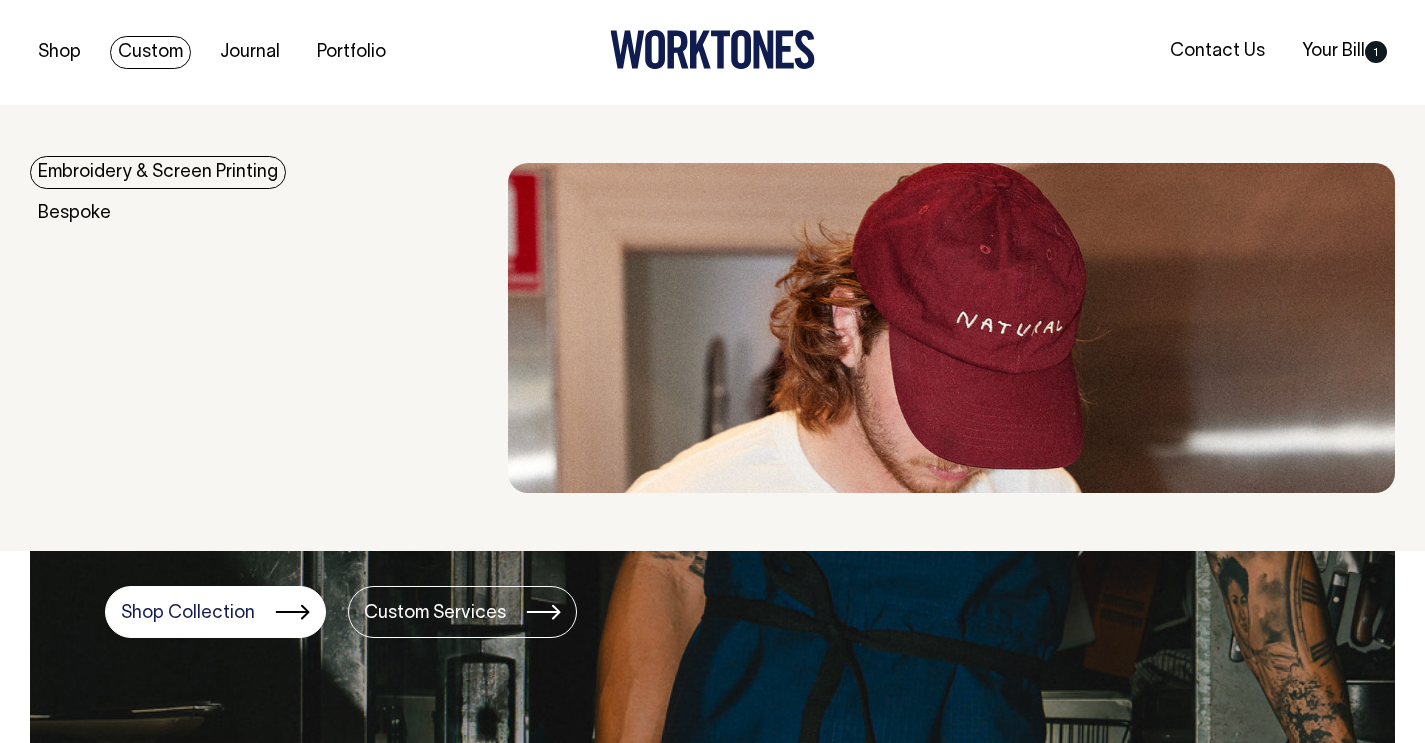 click on "Custom" at bounding box center [150, 52] 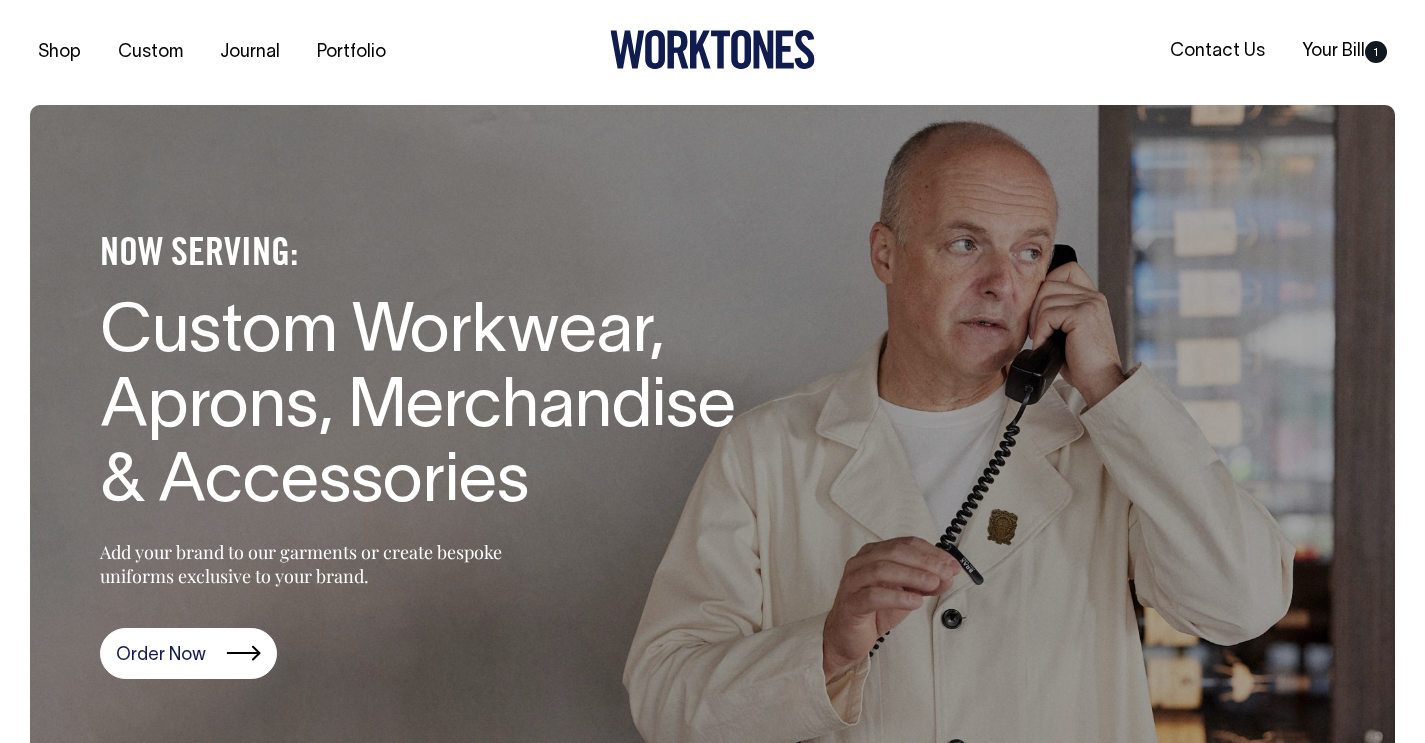 scroll, scrollTop: 0, scrollLeft: 0, axis: both 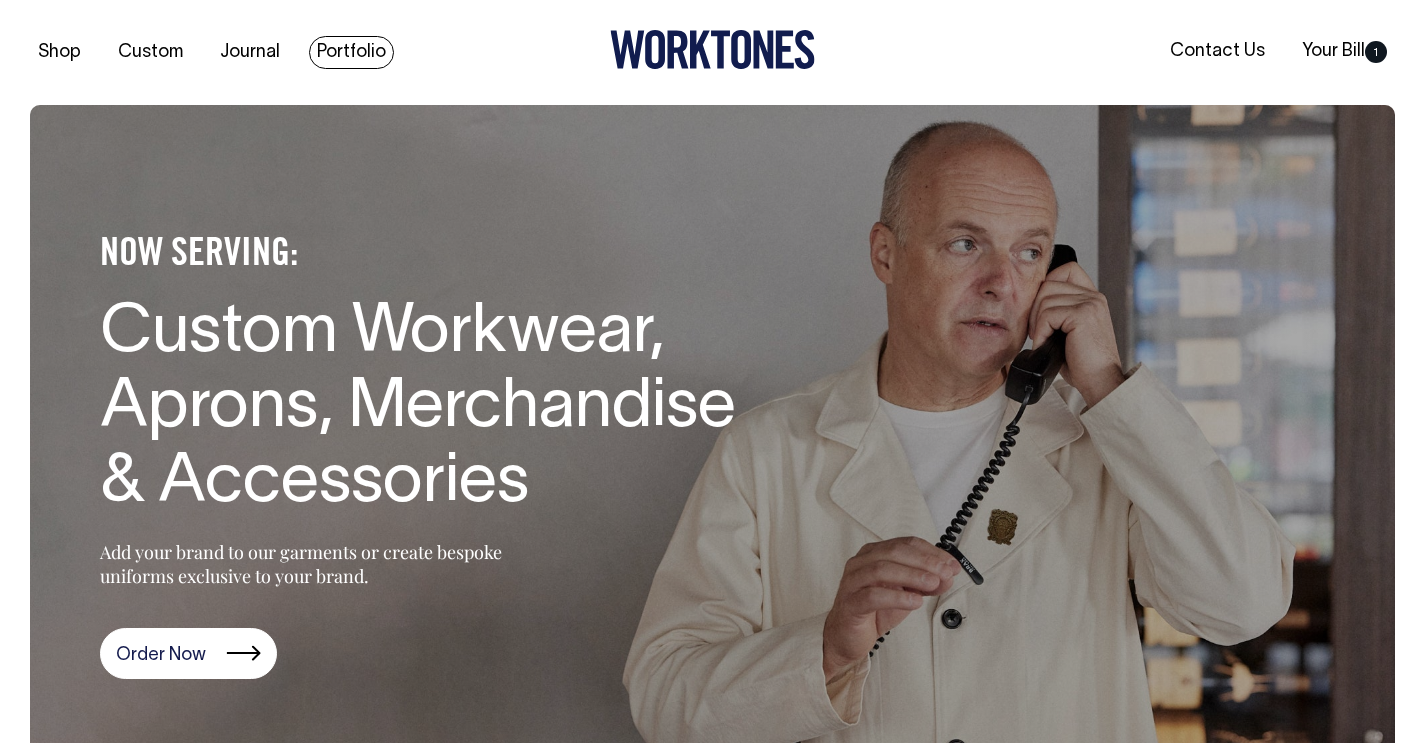 click on "Portfolio" at bounding box center [351, 52] 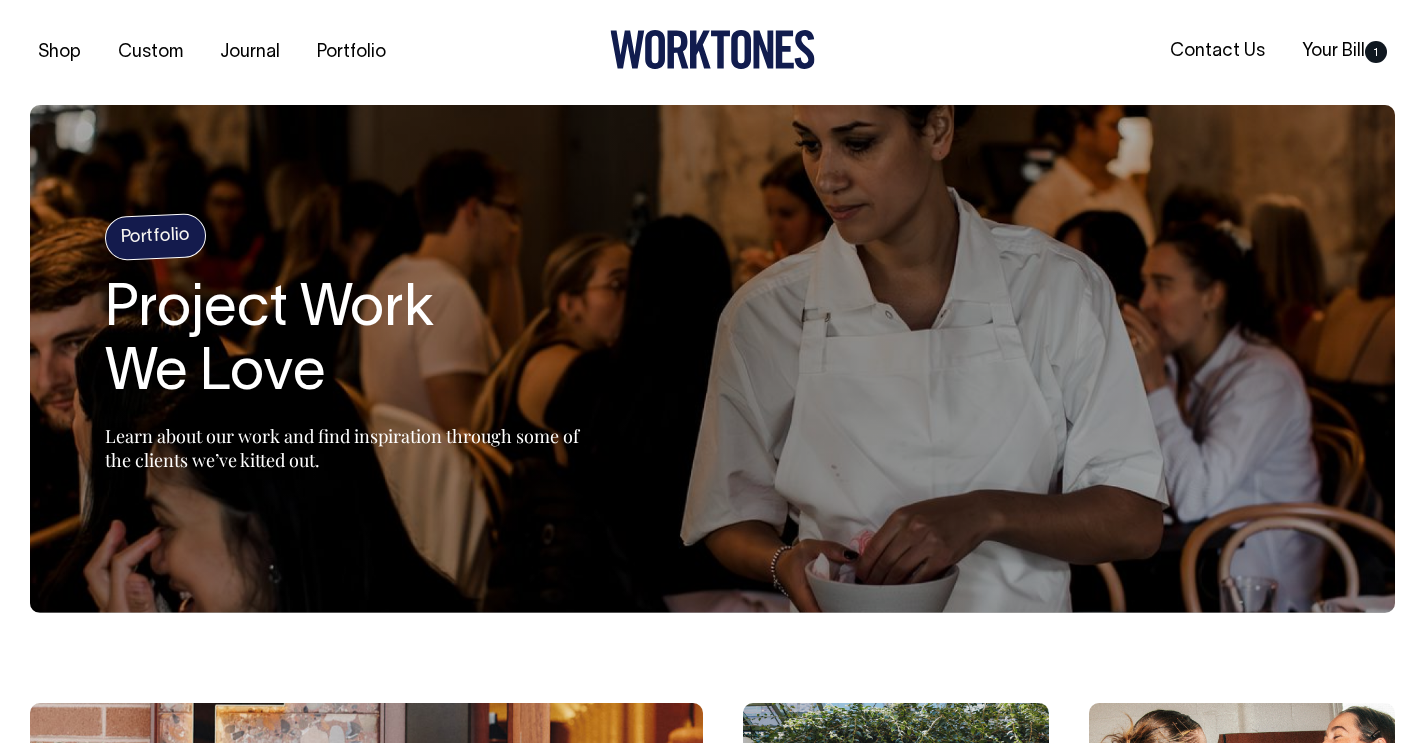 scroll, scrollTop: 0, scrollLeft: 0, axis: both 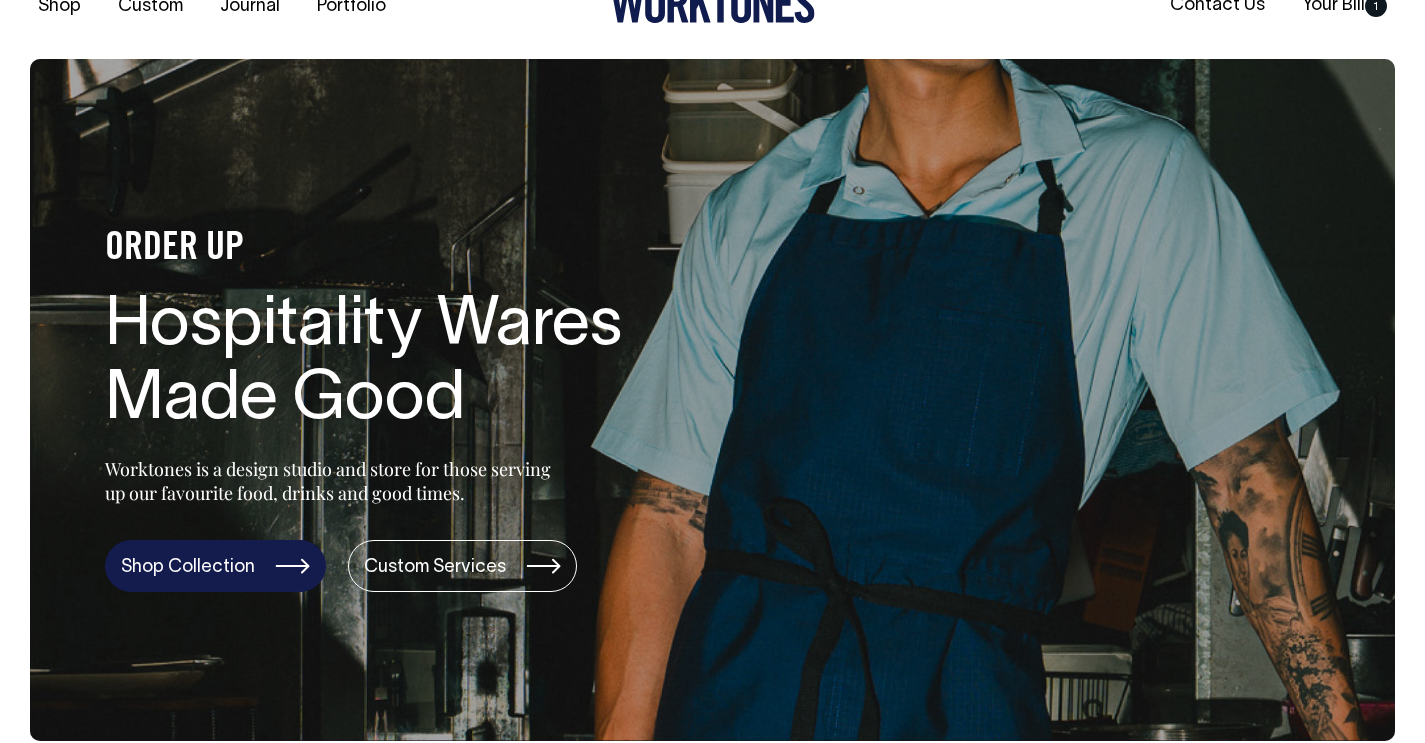 click on "Shop Collection" at bounding box center [215, 566] 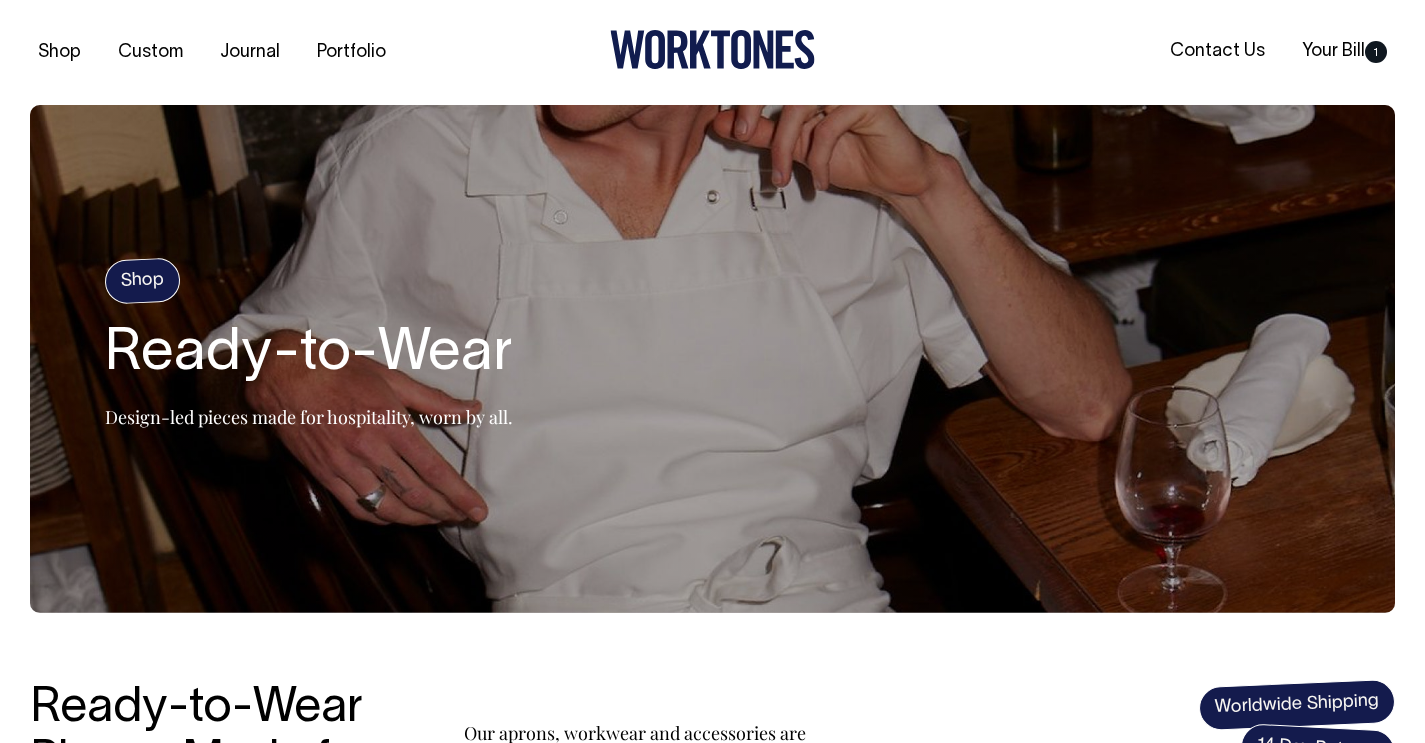 scroll, scrollTop: 0, scrollLeft: 0, axis: both 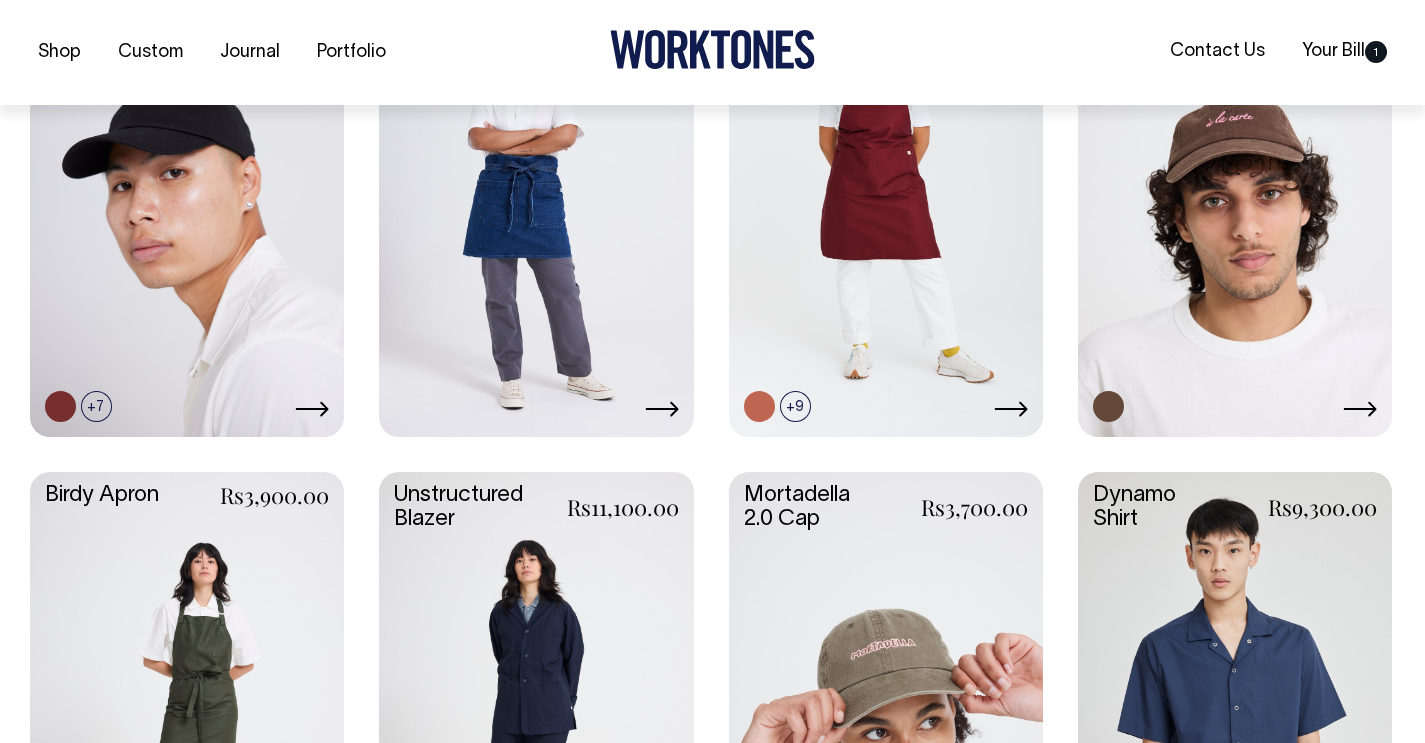 click at bounding box center [536, 198] 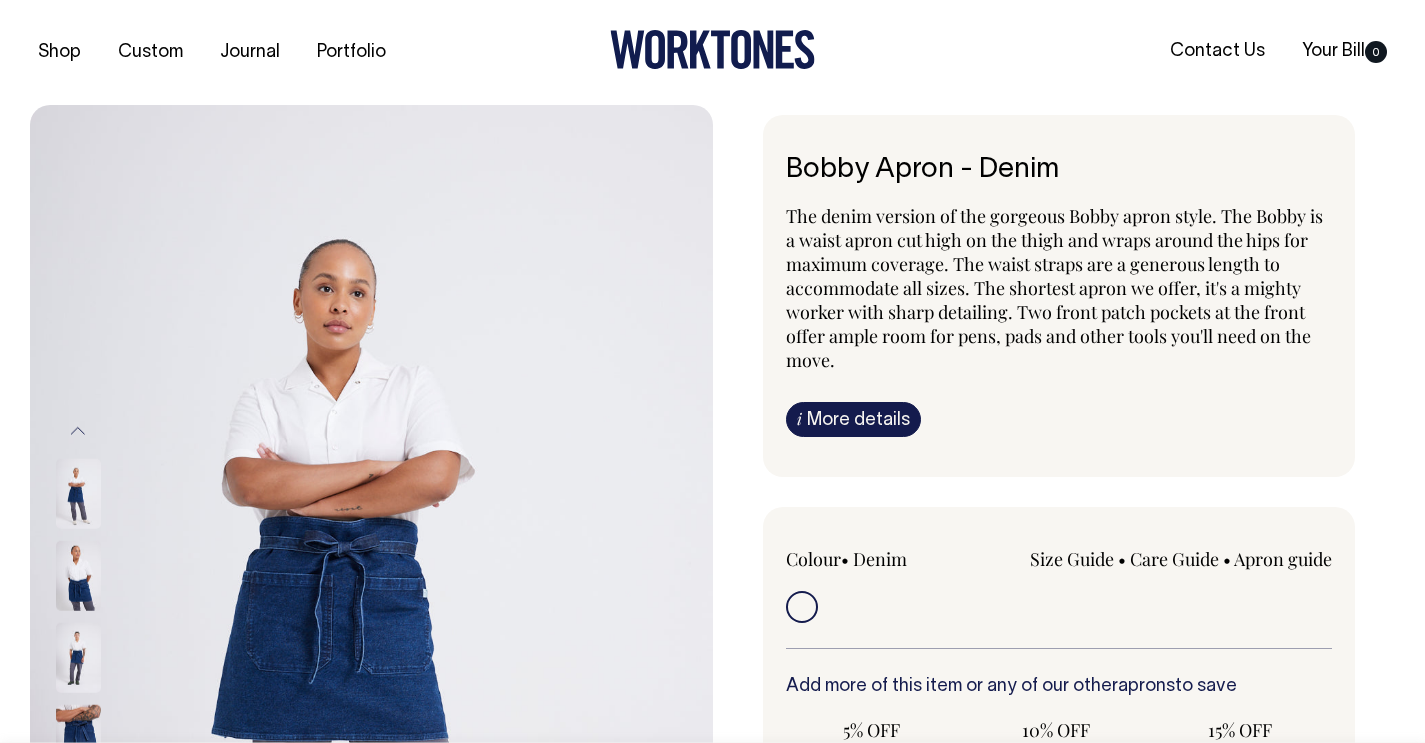 scroll, scrollTop: 0, scrollLeft: 0, axis: both 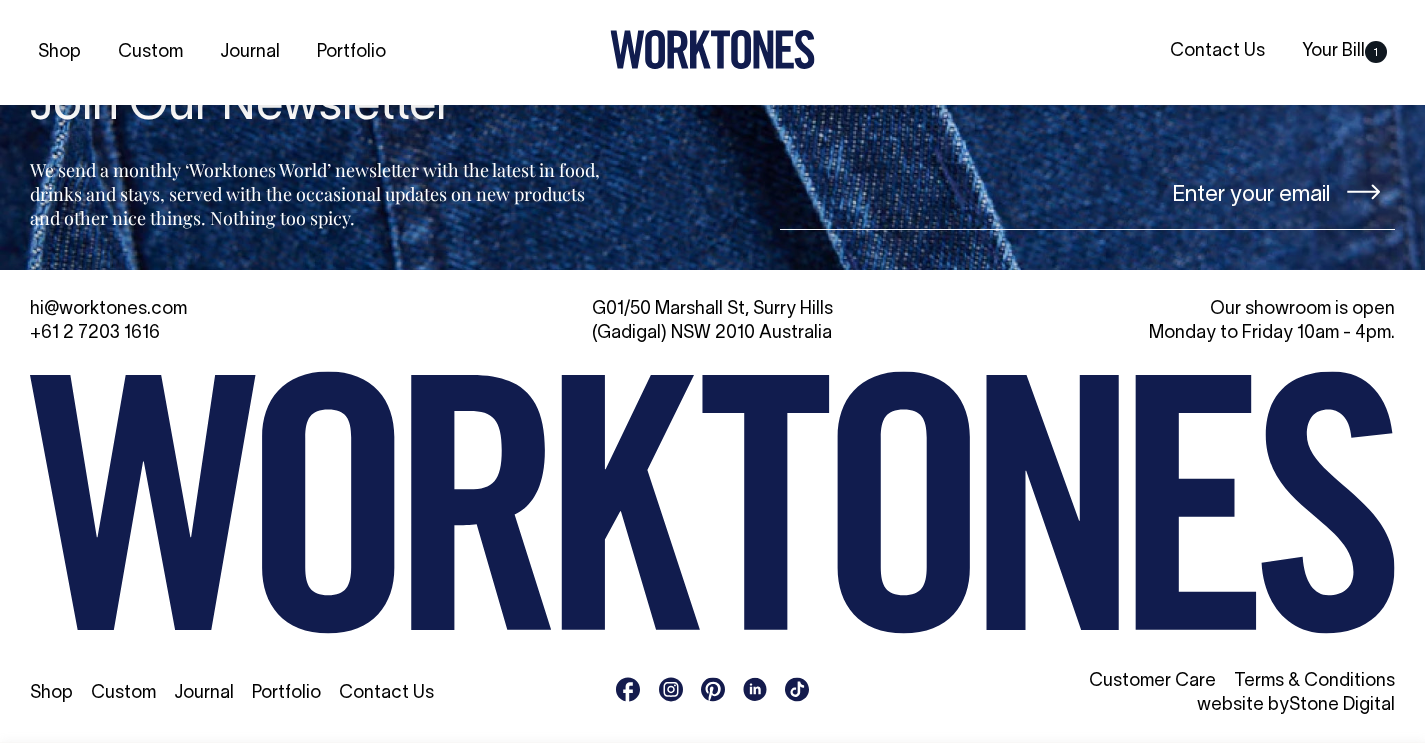 click 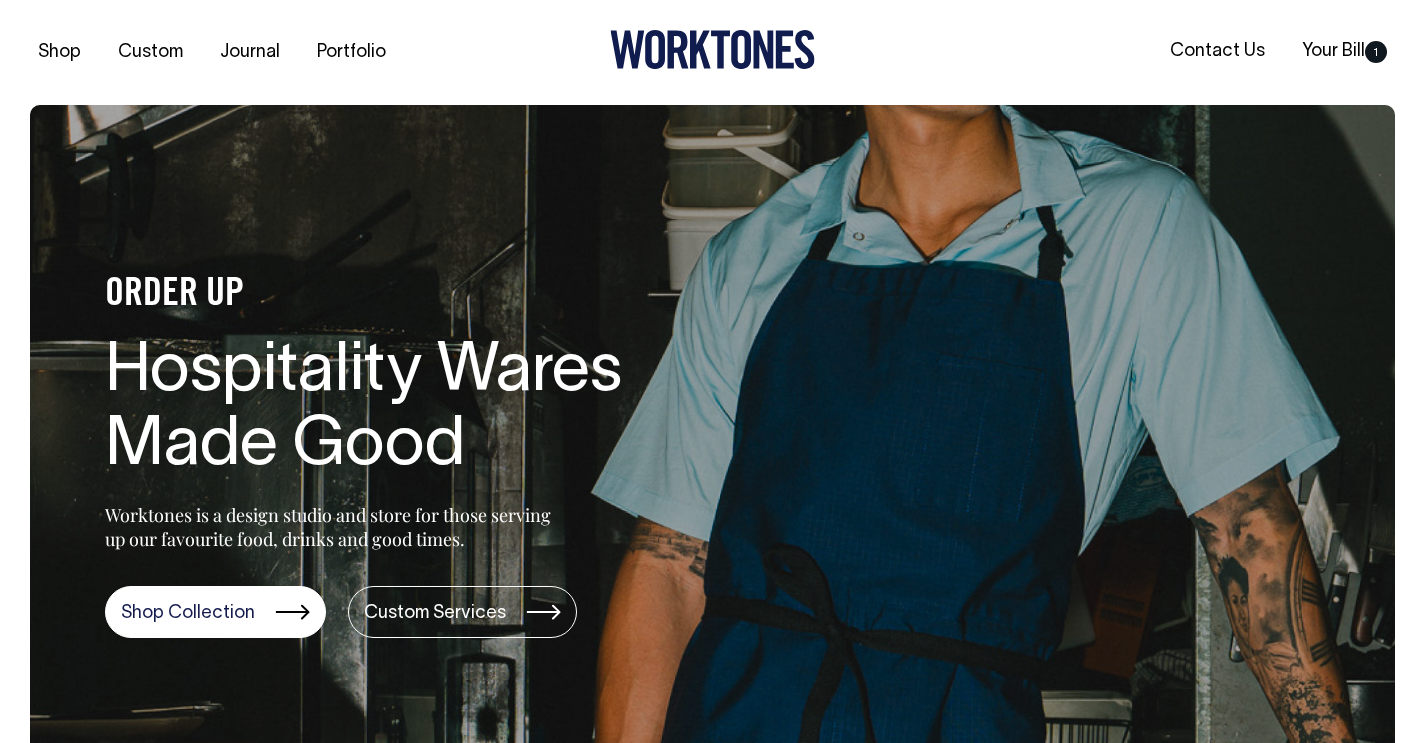 scroll, scrollTop: 0, scrollLeft: 0, axis: both 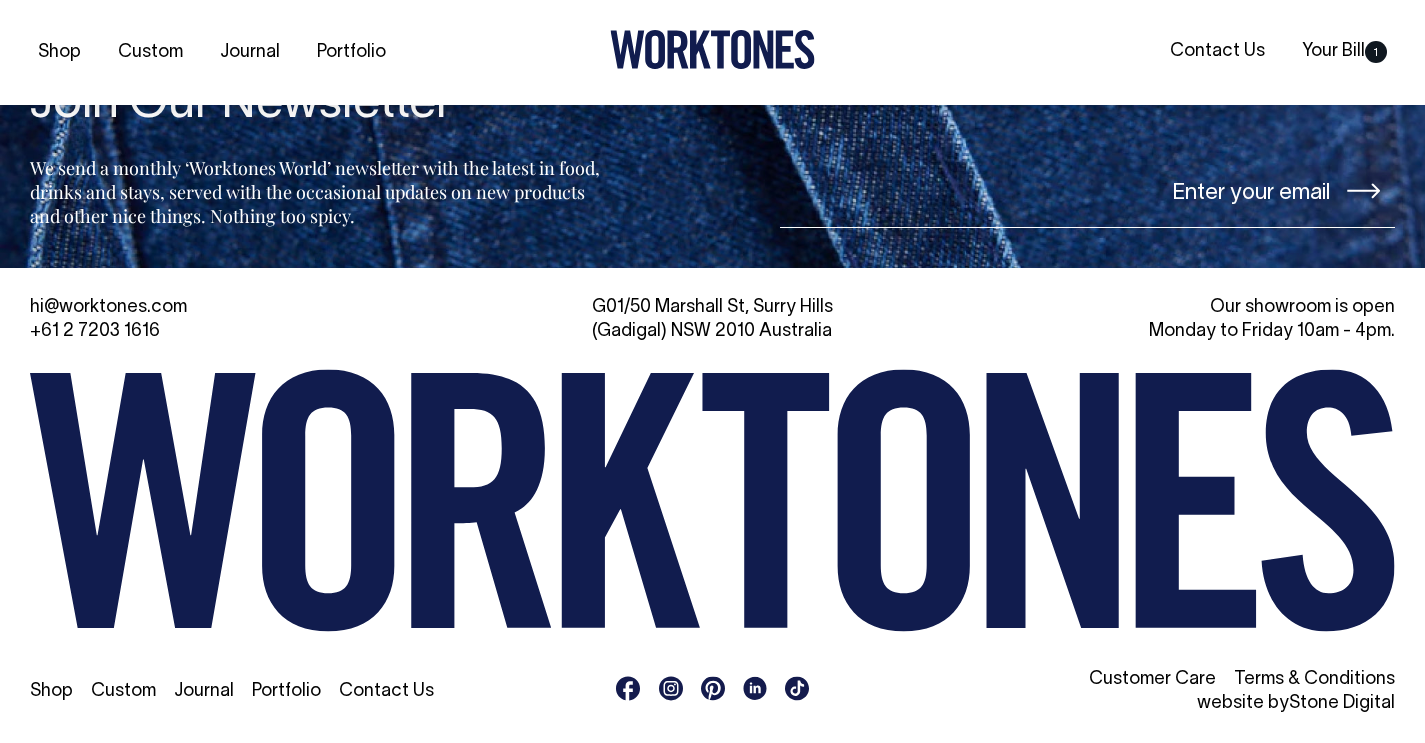 click on "VERY TASTY UPDATES
Join Our Newsletter
We send a monthly ‘Worktones World’ newsletter with the latest in food, drinks and stays, served with the occasional updates on new products and other nice things. Nothing too spicy." at bounding box center (318, 128) 